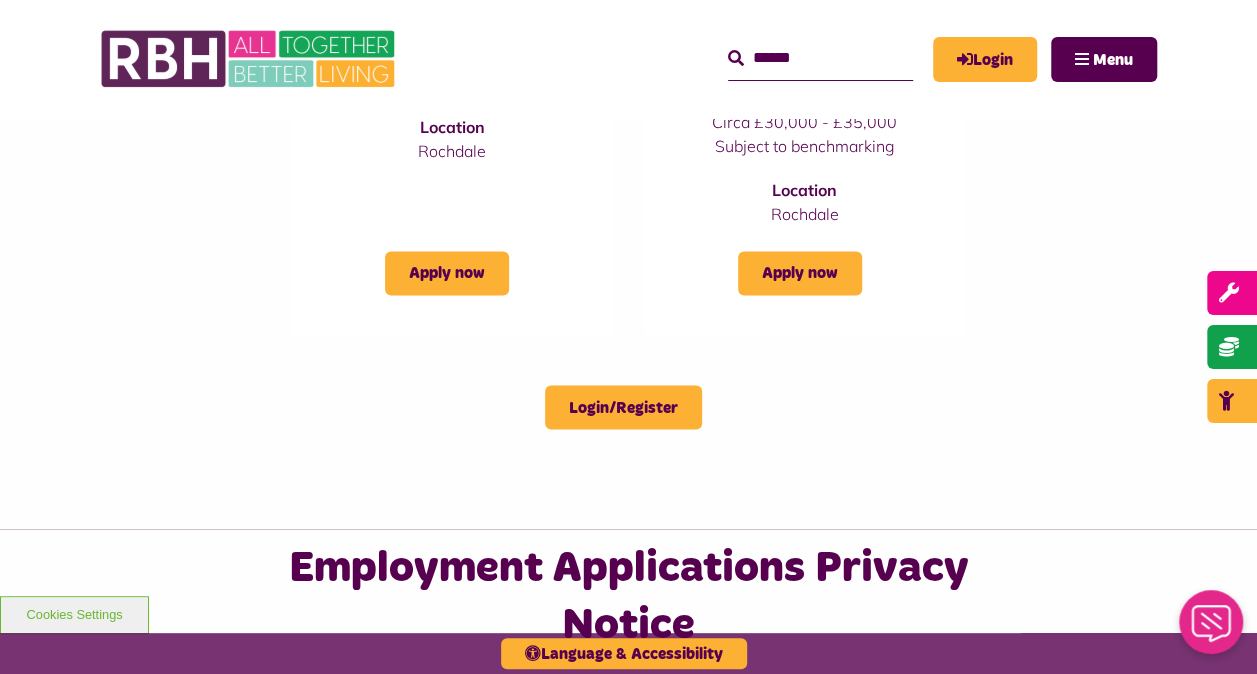 scroll, scrollTop: 1500, scrollLeft: 0, axis: vertical 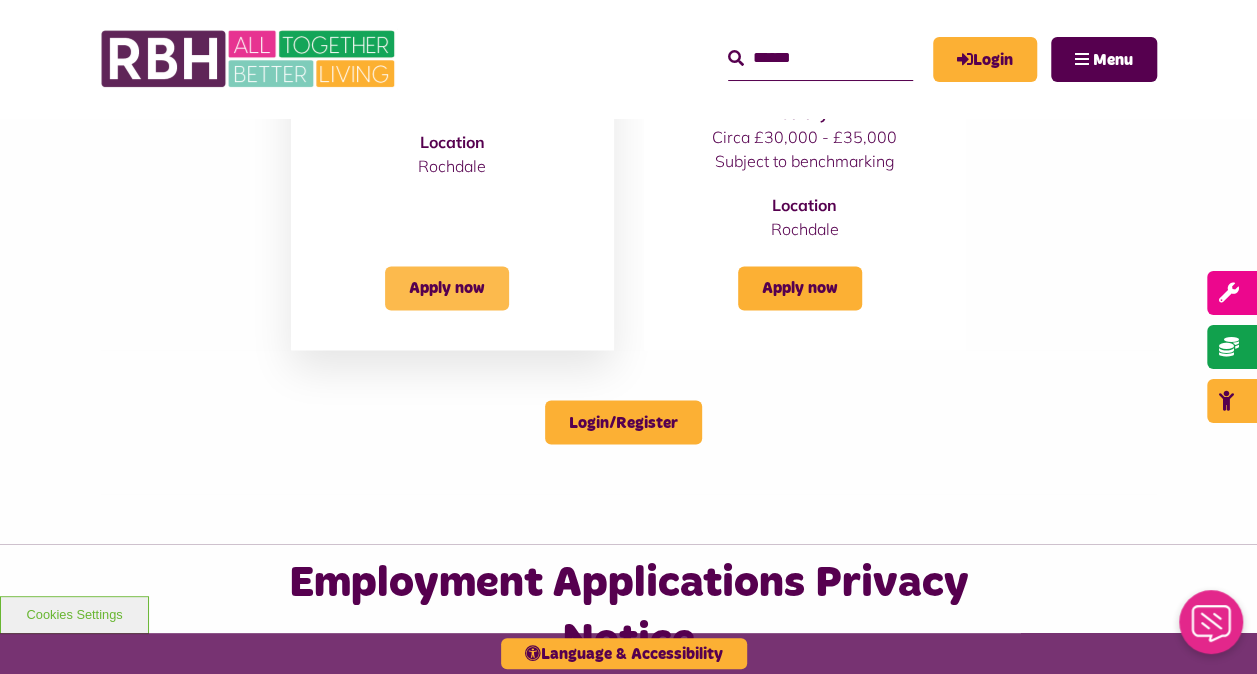 click on "Apply now" at bounding box center [447, 288] 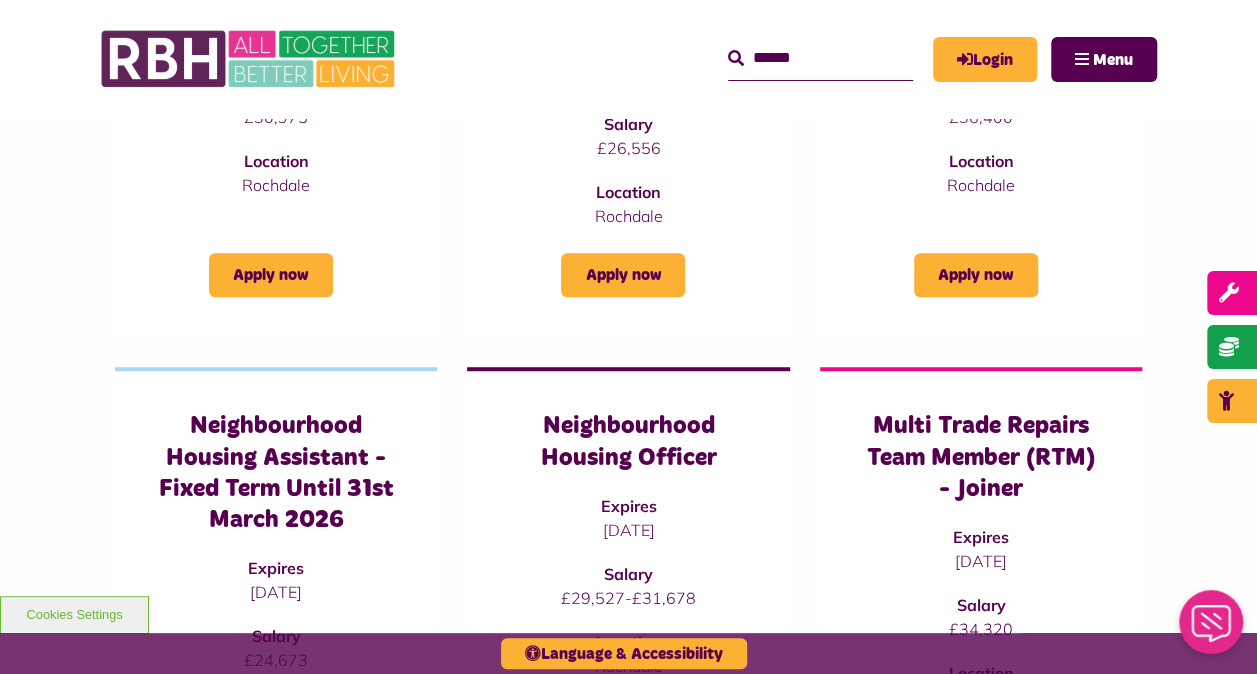 scroll, scrollTop: 200, scrollLeft: 0, axis: vertical 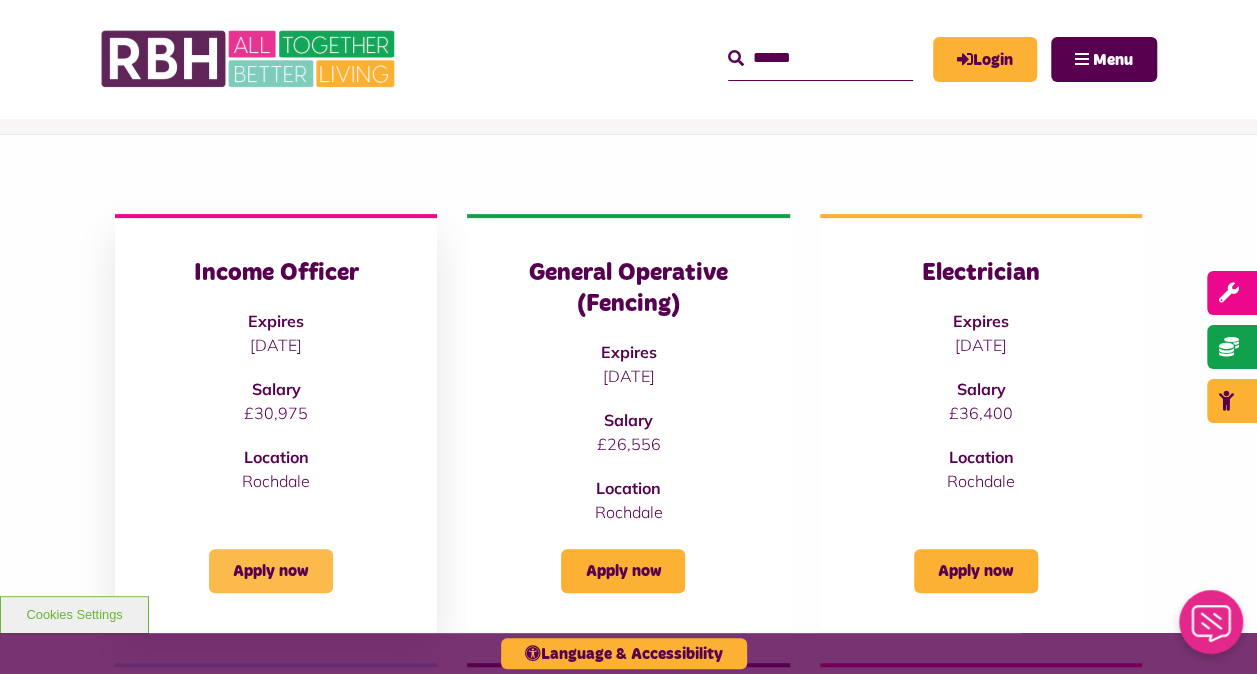 click on "Apply now" at bounding box center (271, 571) 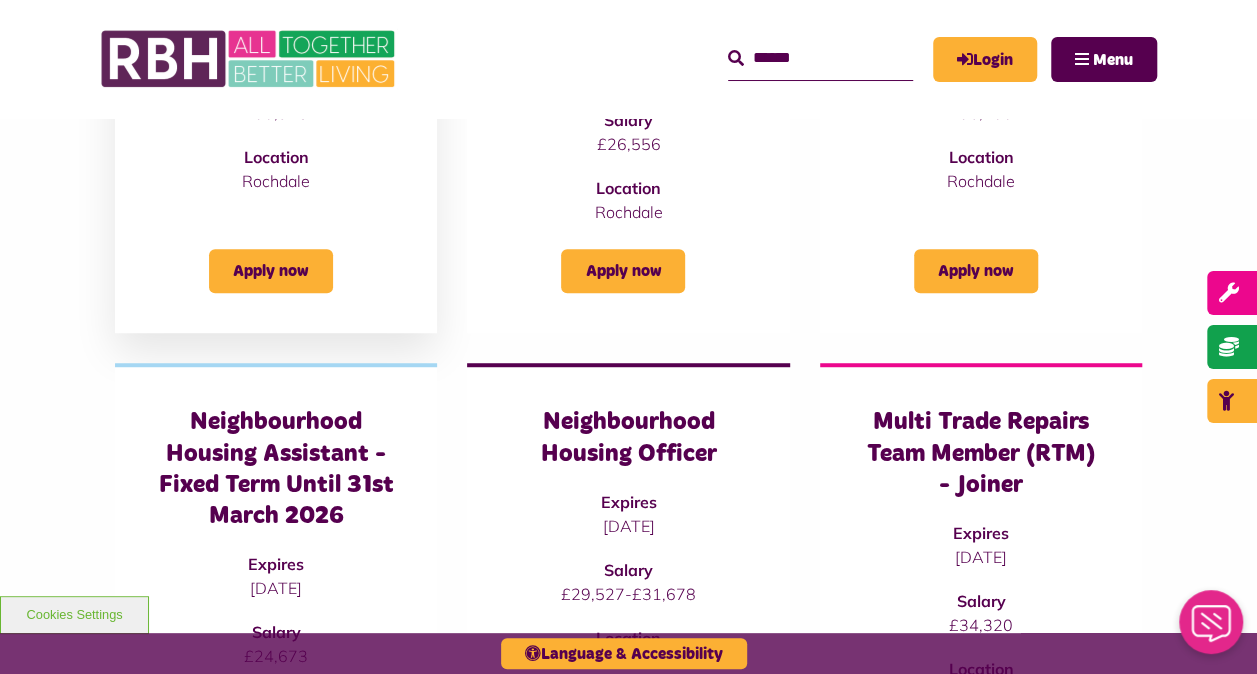 scroll, scrollTop: 0, scrollLeft: 0, axis: both 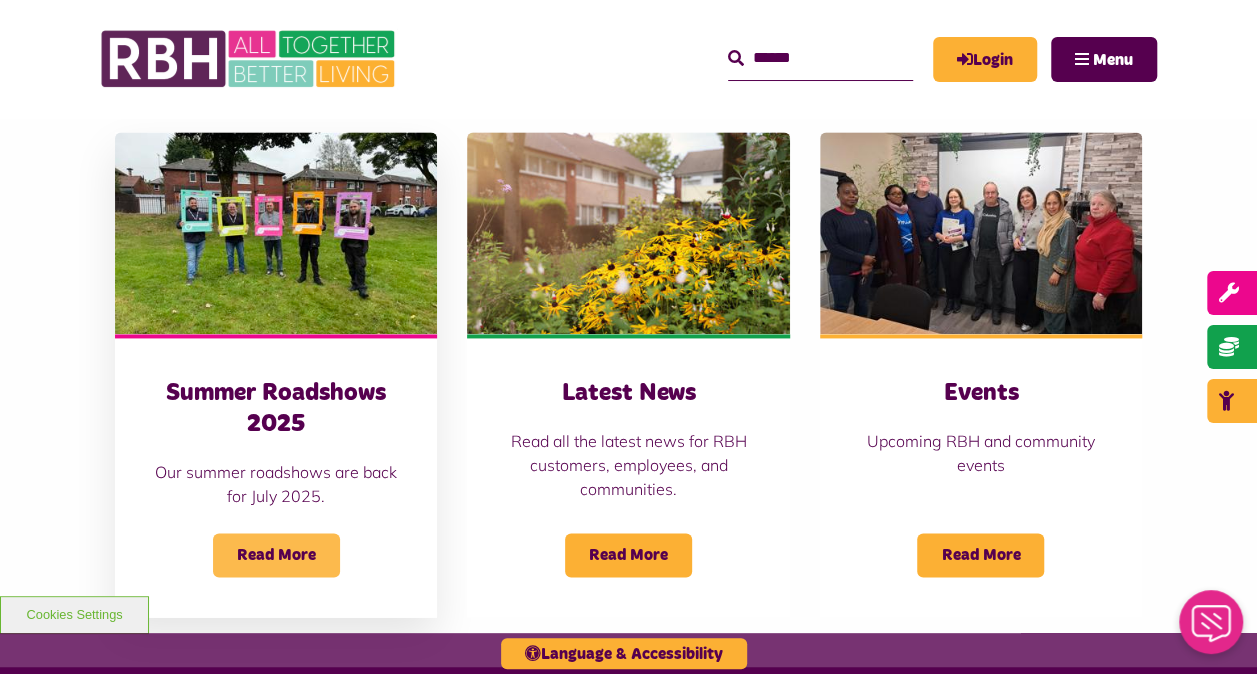 click on "Read More" at bounding box center [276, 555] 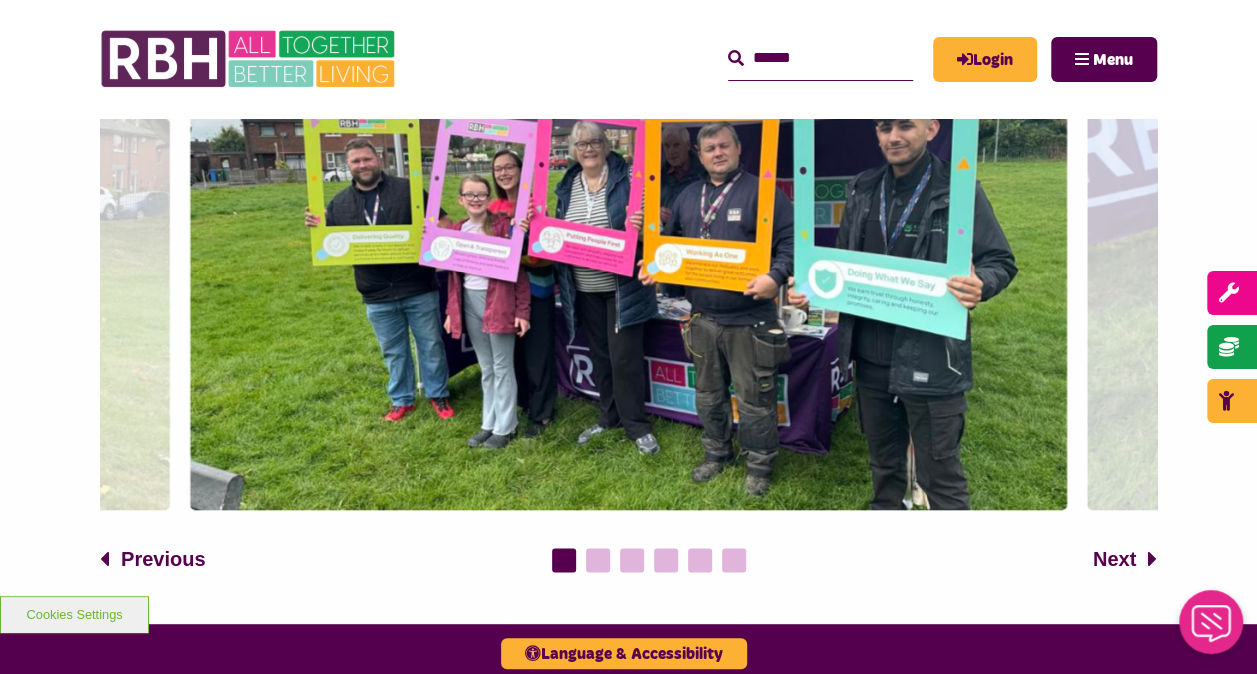 scroll, scrollTop: 1300, scrollLeft: 0, axis: vertical 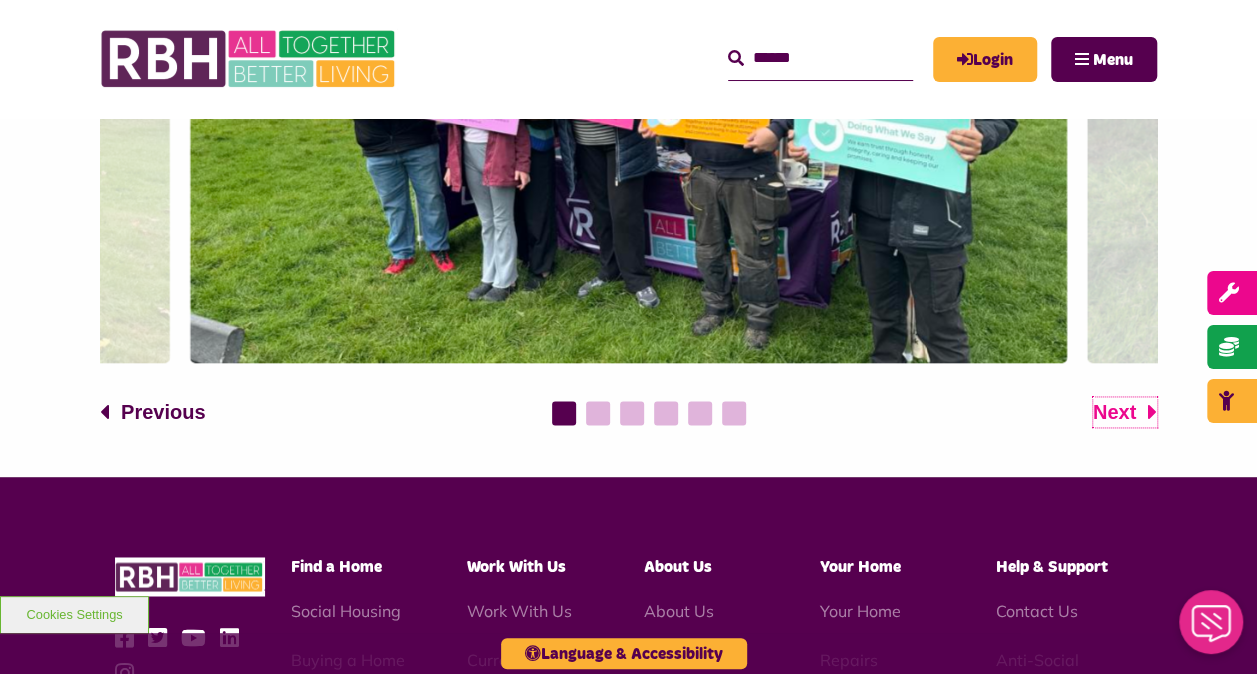 click on "Next" at bounding box center (1114, 412) 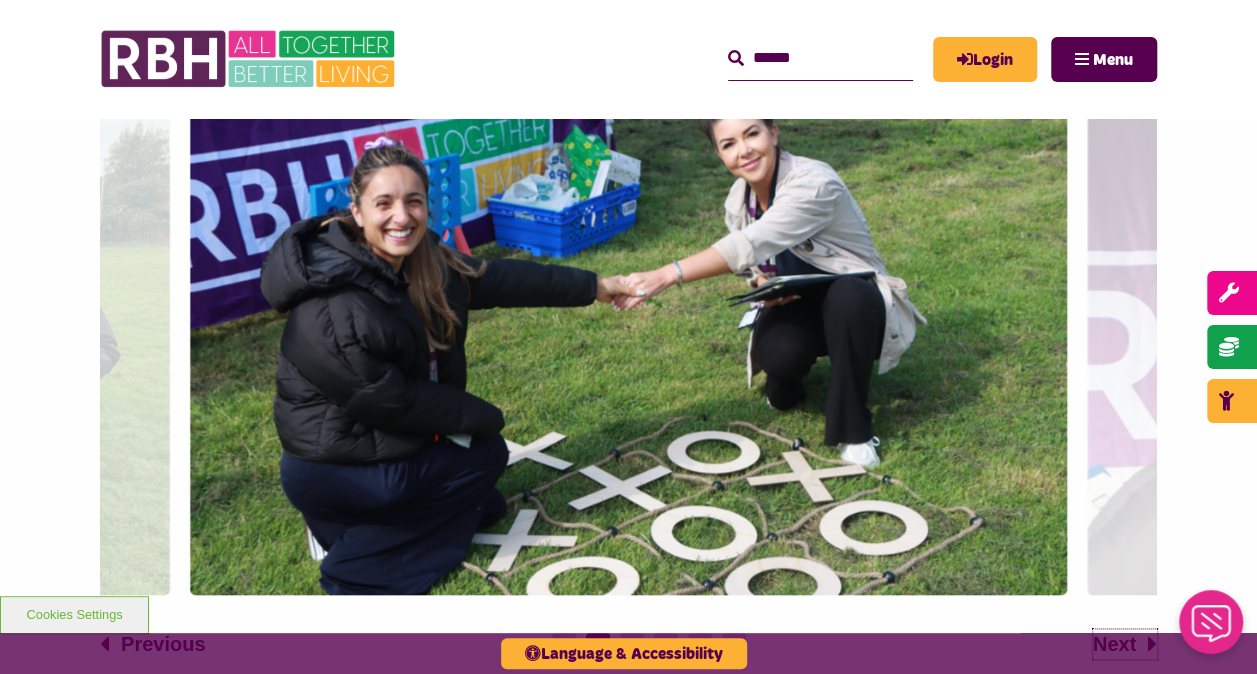 scroll, scrollTop: 1100, scrollLeft: 0, axis: vertical 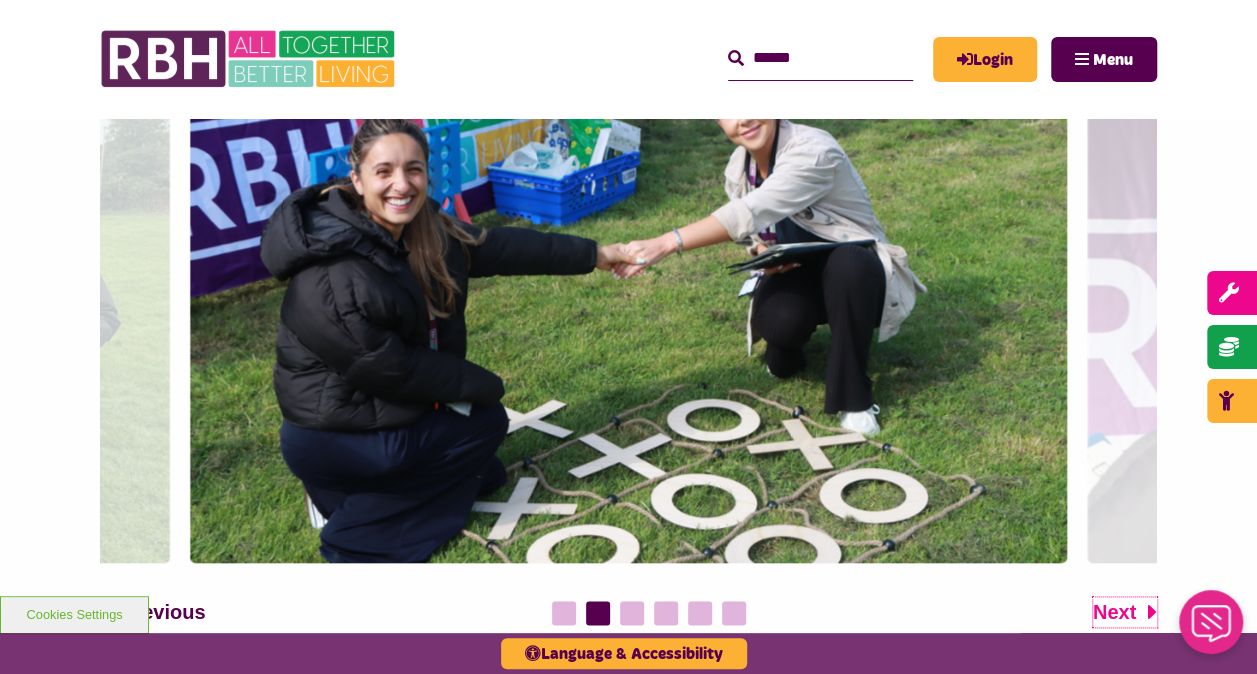 click on "Next" at bounding box center (1114, 612) 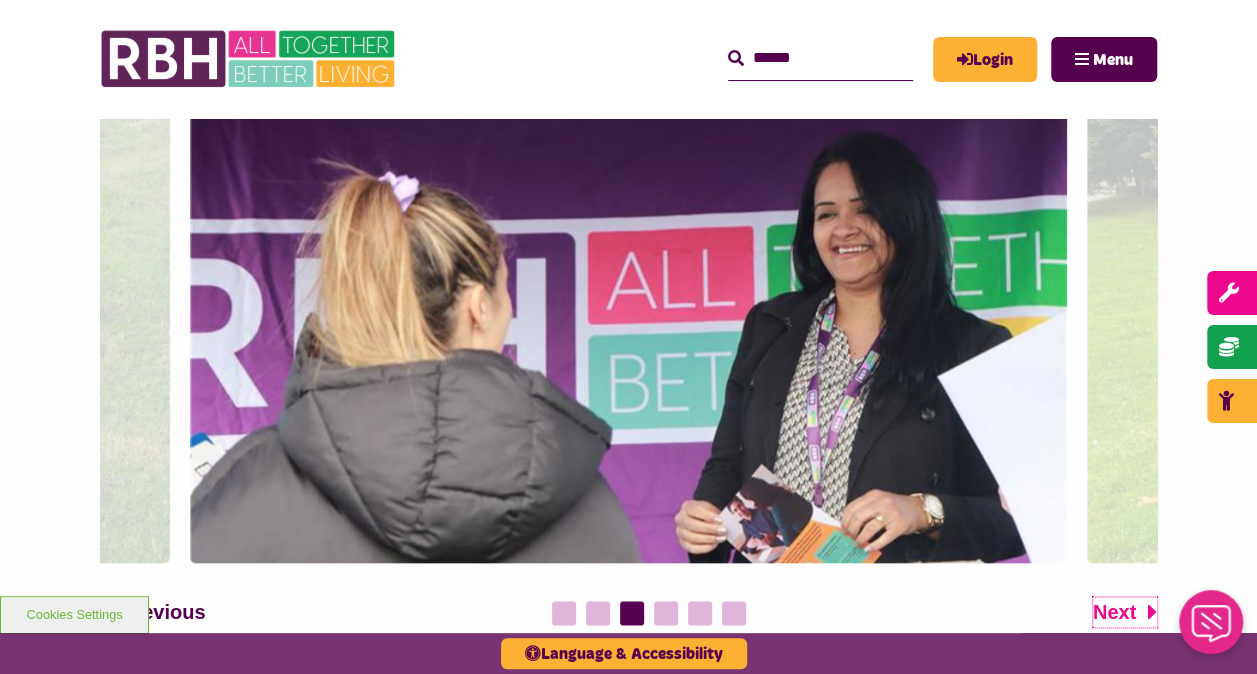 click on "Next" at bounding box center [1114, 612] 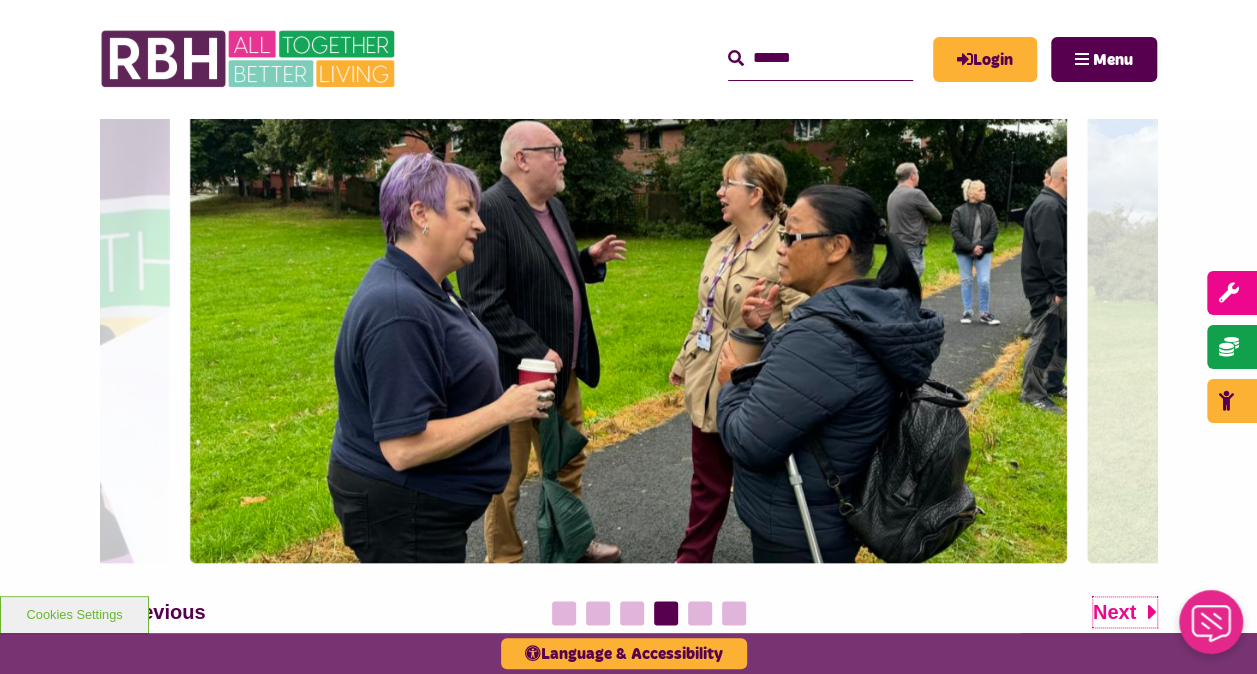 click on "Next" at bounding box center (1114, 612) 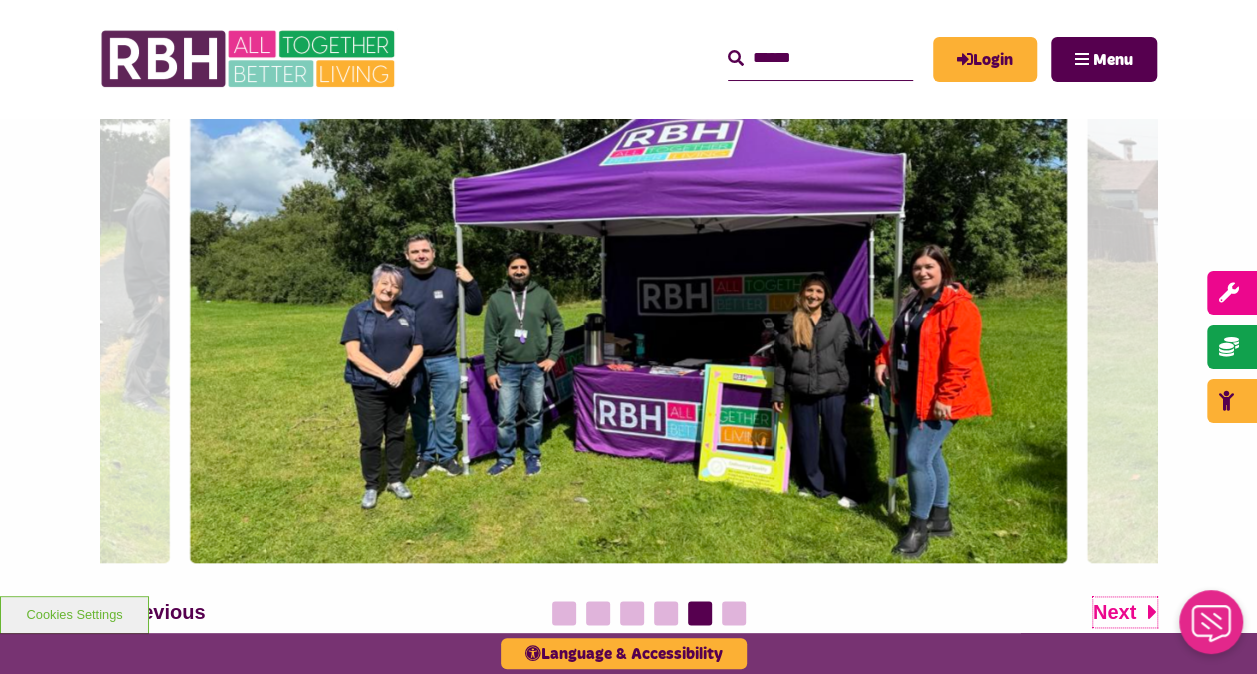 click on "Next" at bounding box center (1114, 612) 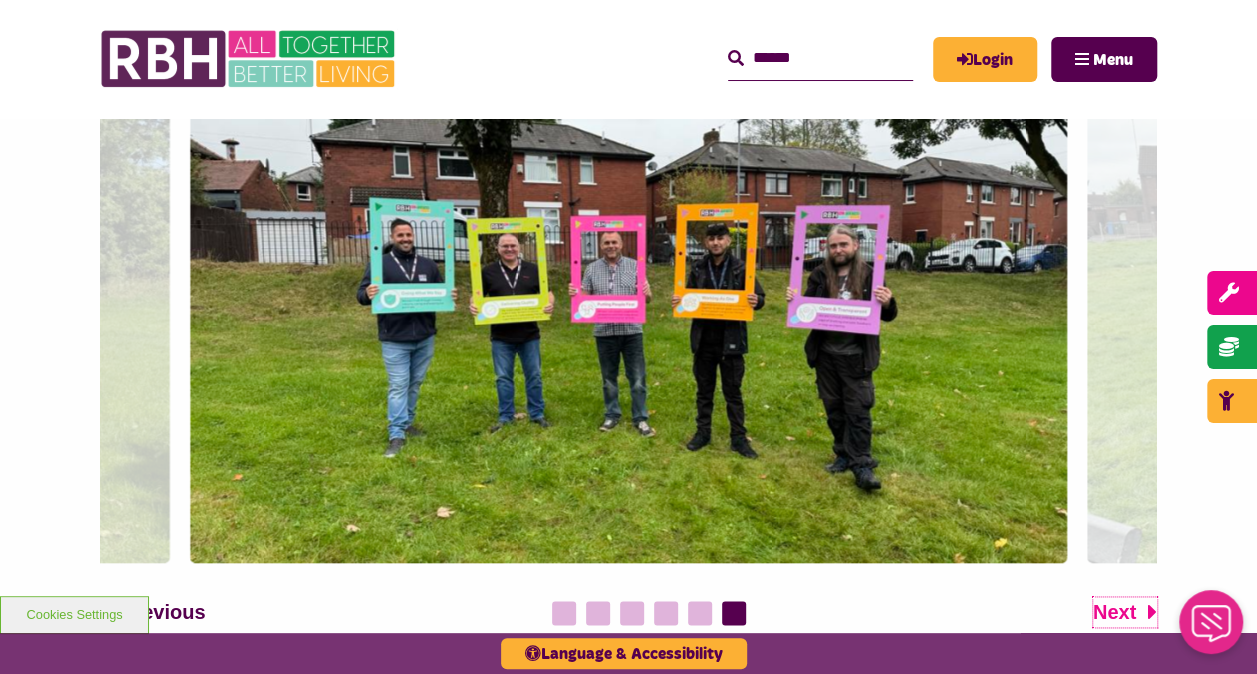 click on "Next" at bounding box center [1114, 612] 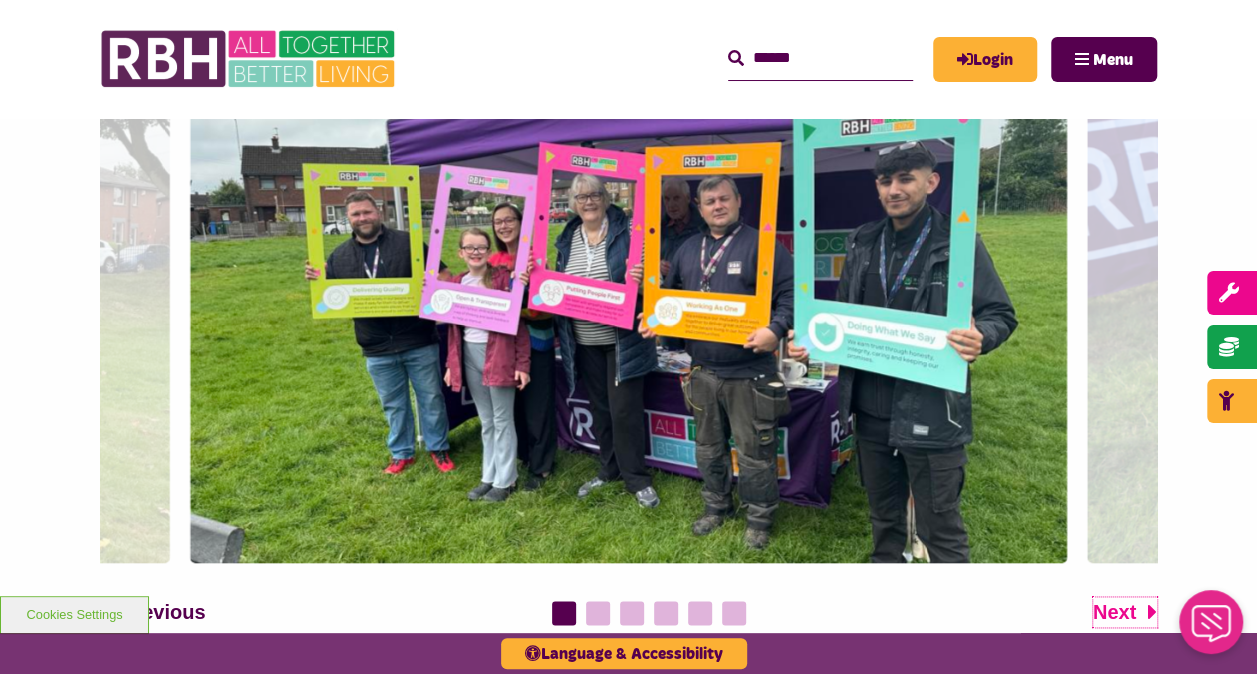 click on "Next" at bounding box center (1114, 612) 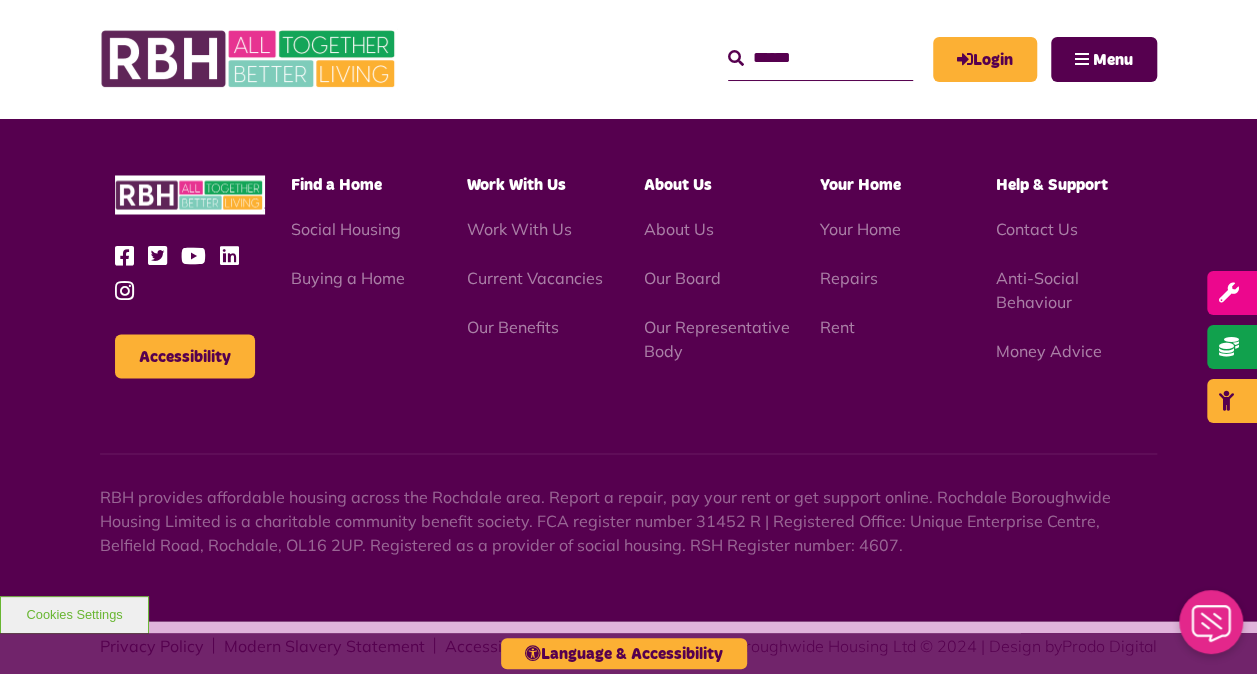 scroll, scrollTop: 1712, scrollLeft: 0, axis: vertical 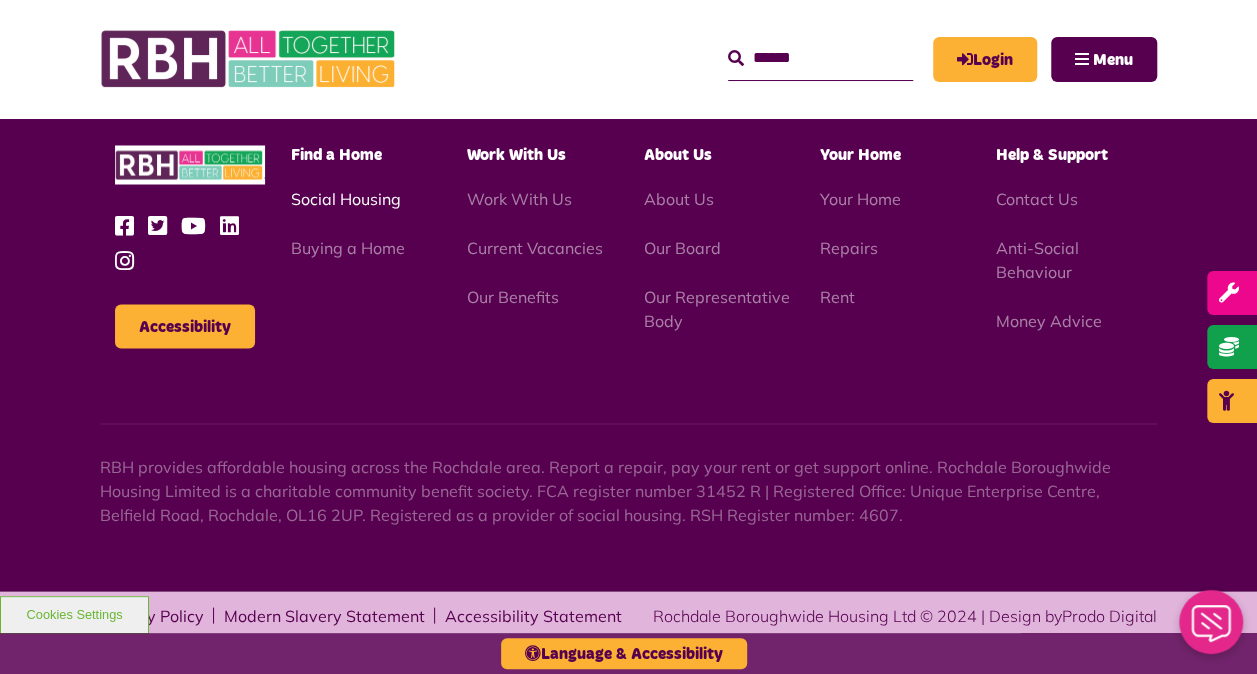 click on "Social Housing" at bounding box center (346, 198) 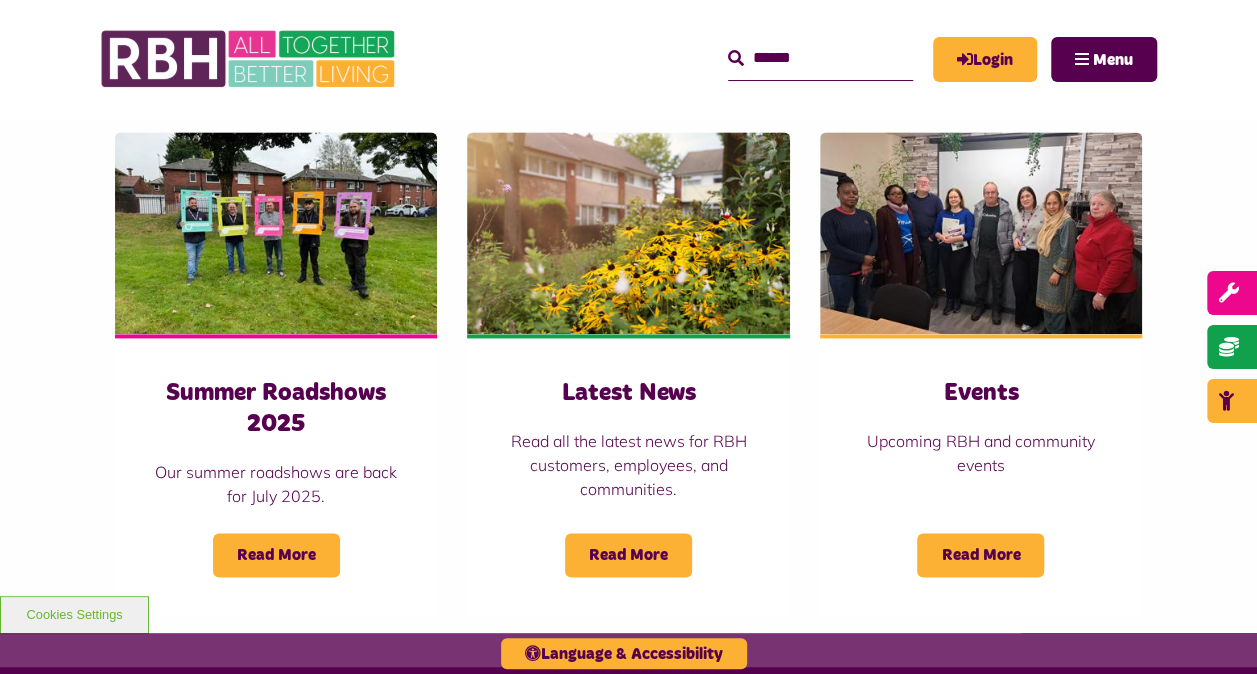 scroll, scrollTop: 0, scrollLeft: 0, axis: both 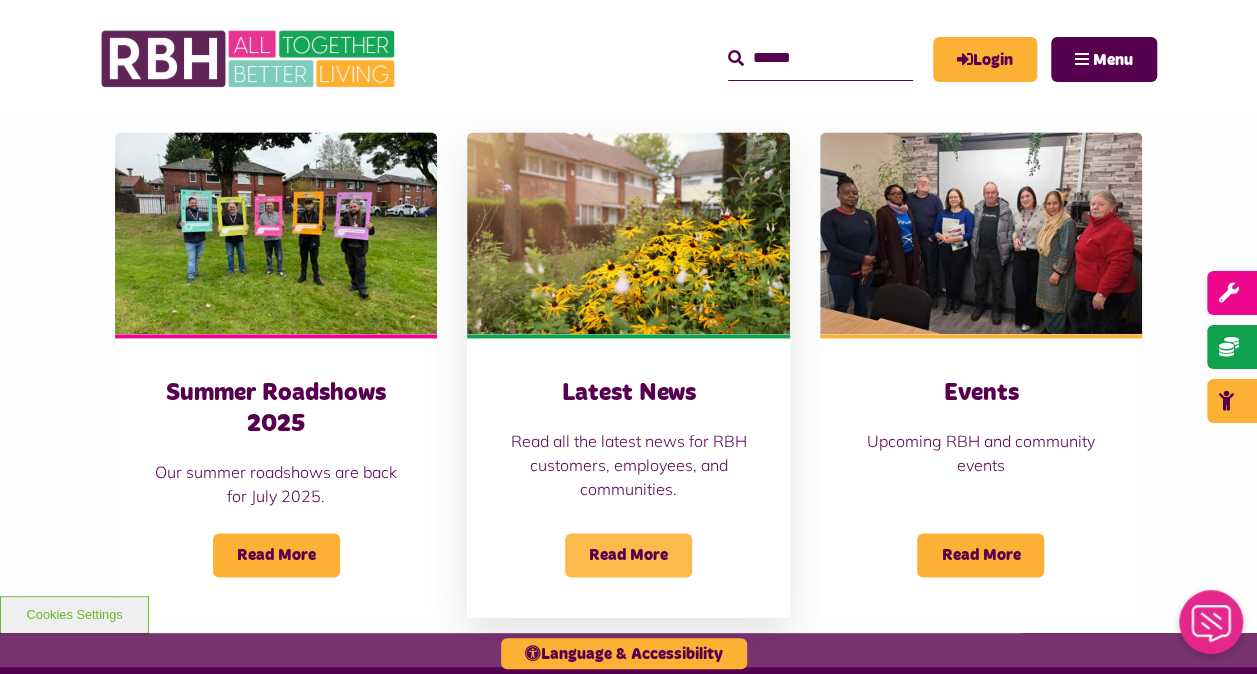 click on "Read More" at bounding box center (628, 555) 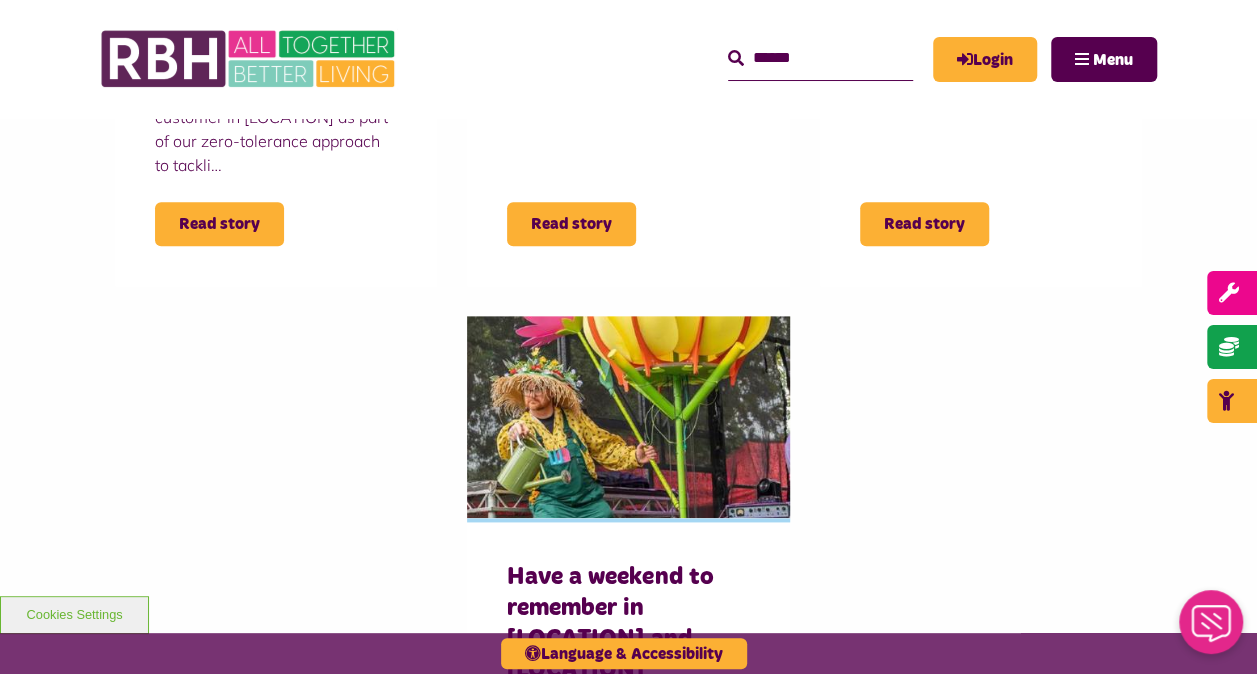 scroll, scrollTop: 1300, scrollLeft: 0, axis: vertical 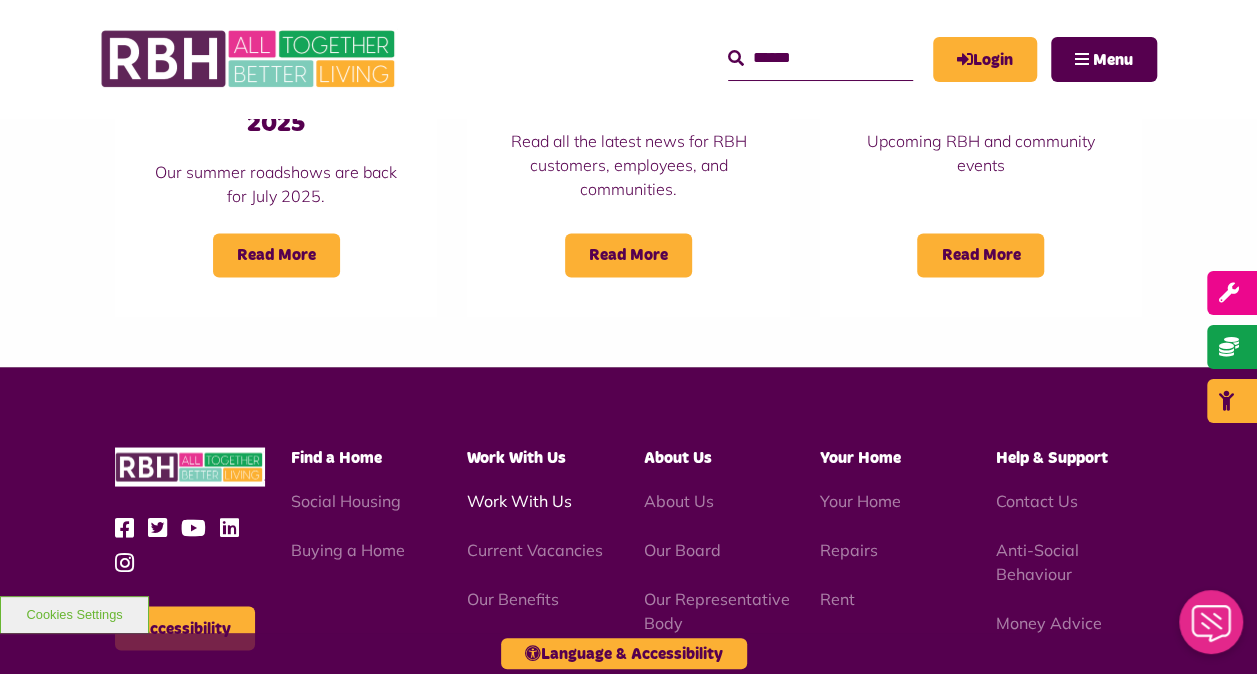 click on "Work With Us" at bounding box center (519, 500) 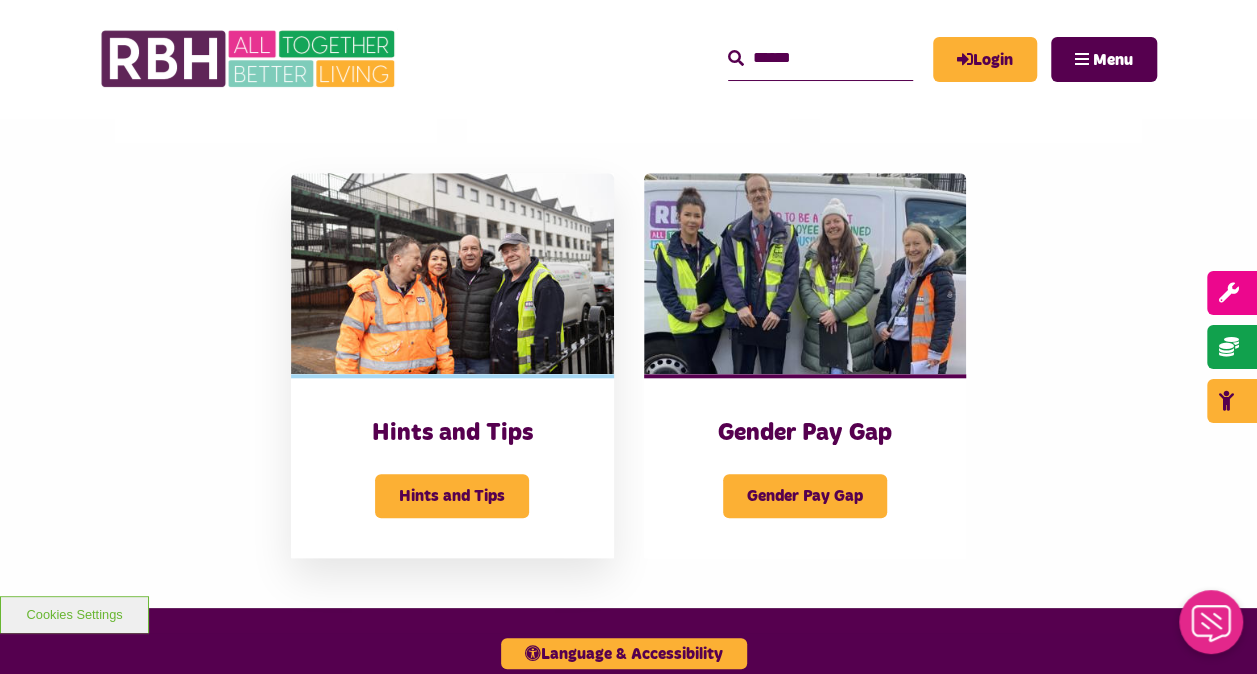 scroll, scrollTop: 800, scrollLeft: 0, axis: vertical 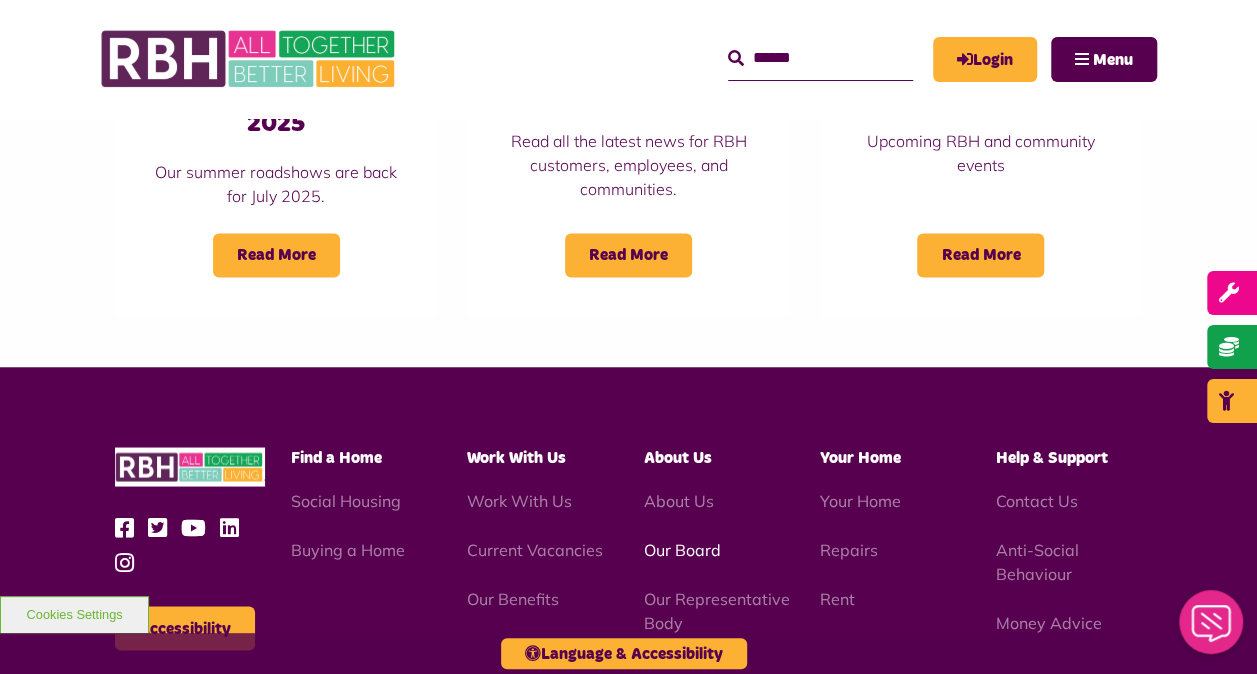 click on "Our Board" at bounding box center [681, 549] 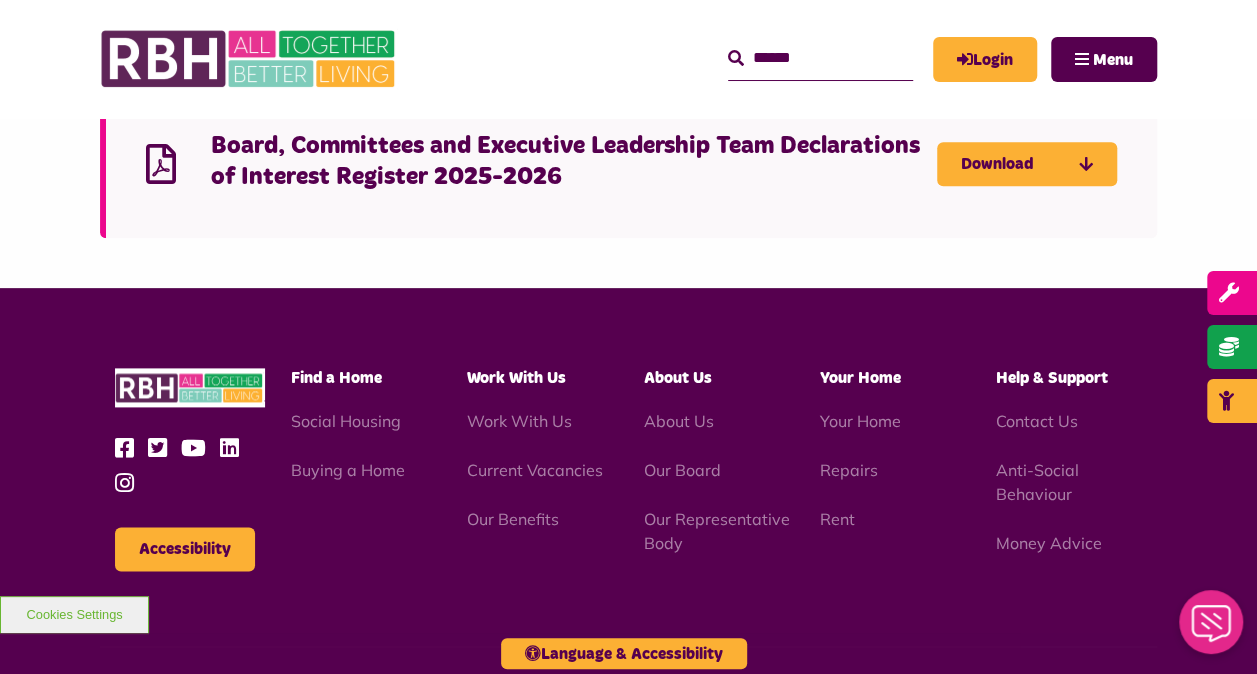 scroll, scrollTop: 4800, scrollLeft: 0, axis: vertical 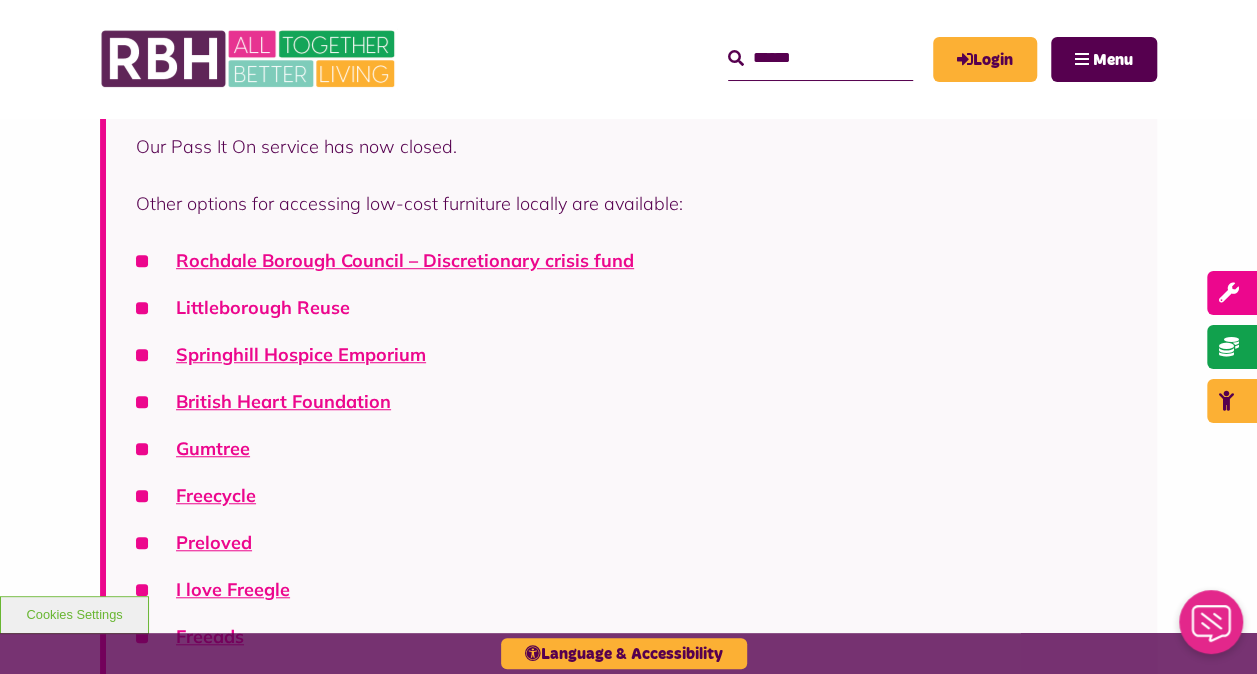 click on "Littleborough Reuse" at bounding box center [263, 307] 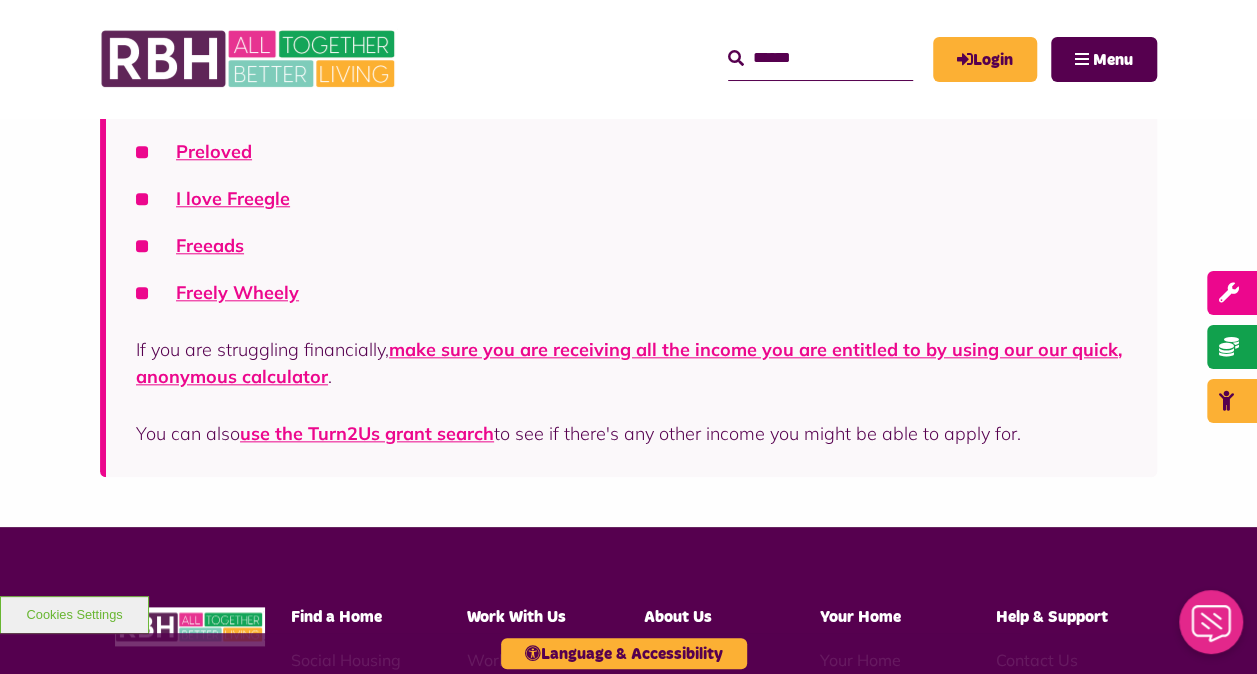 scroll, scrollTop: 900, scrollLeft: 0, axis: vertical 